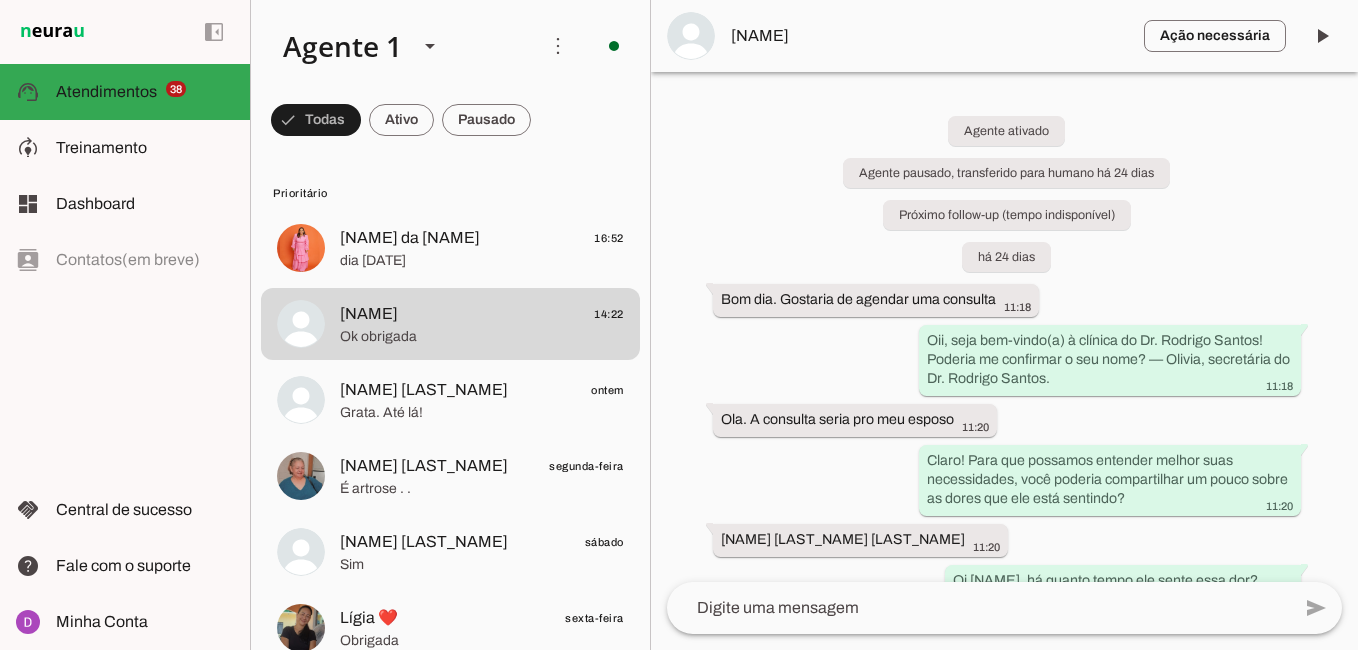 scroll, scrollTop: 0, scrollLeft: 0, axis: both 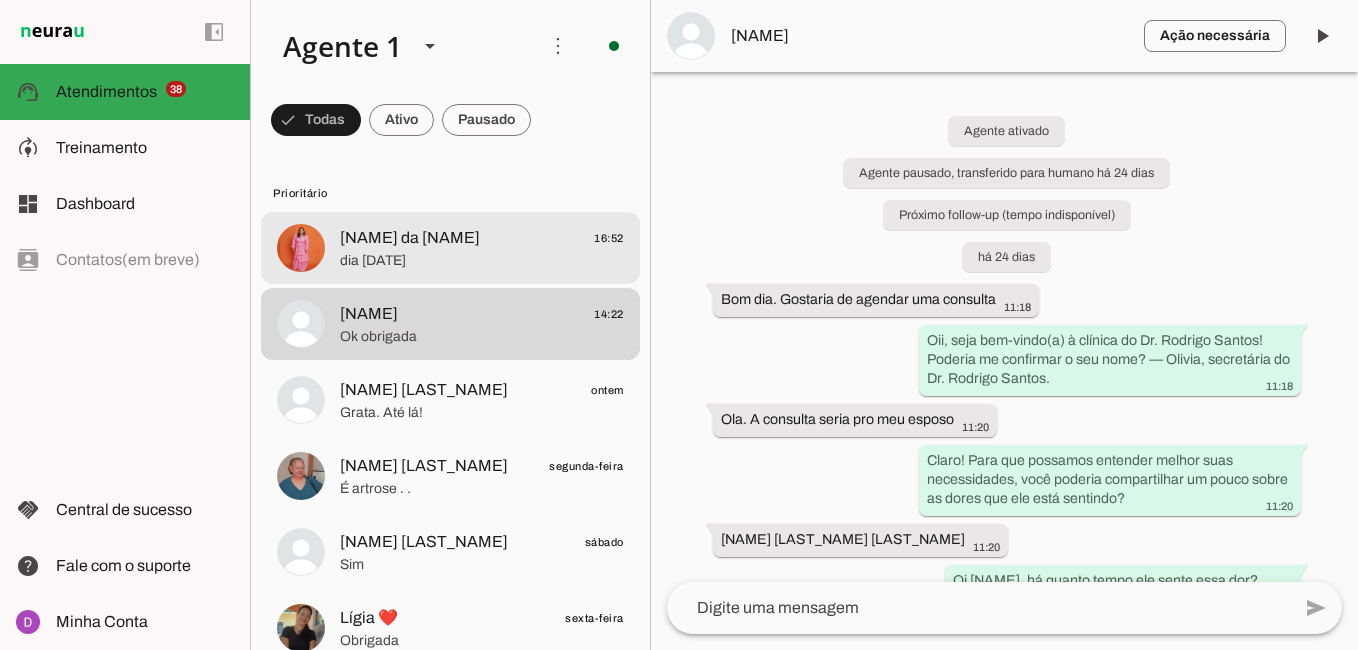 click on "dia [DATE]" 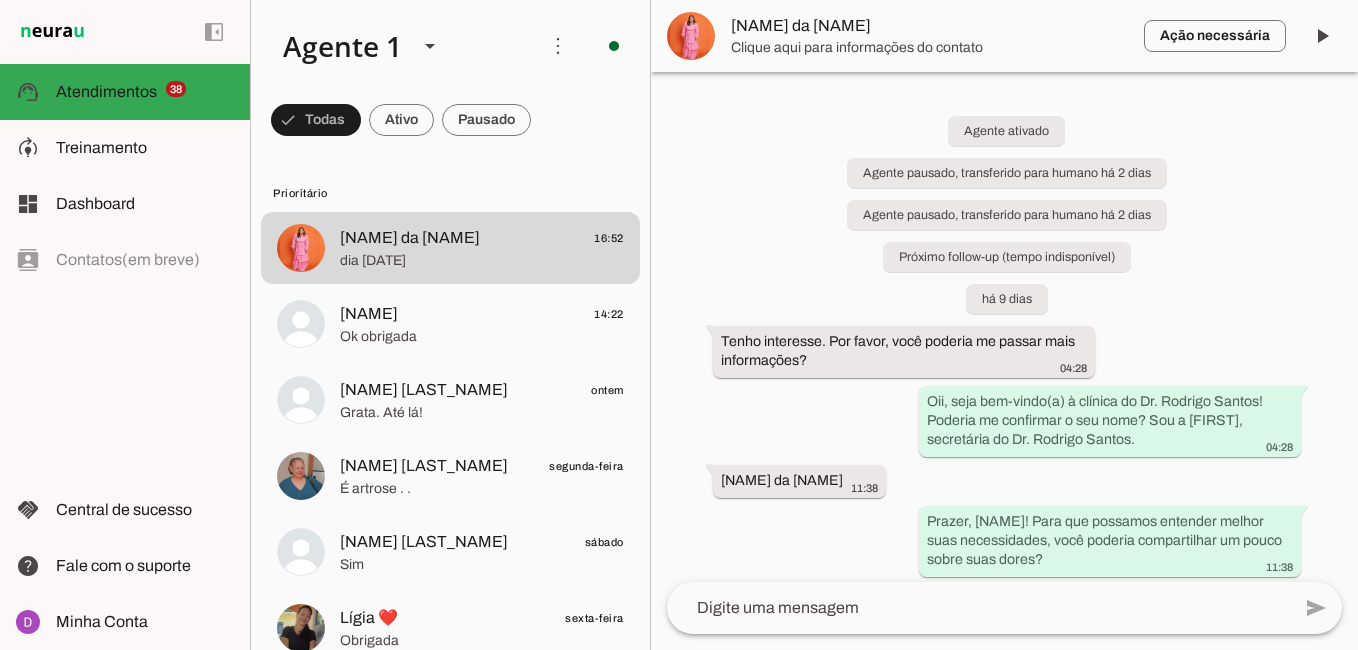 scroll, scrollTop: 2479, scrollLeft: 0, axis: vertical 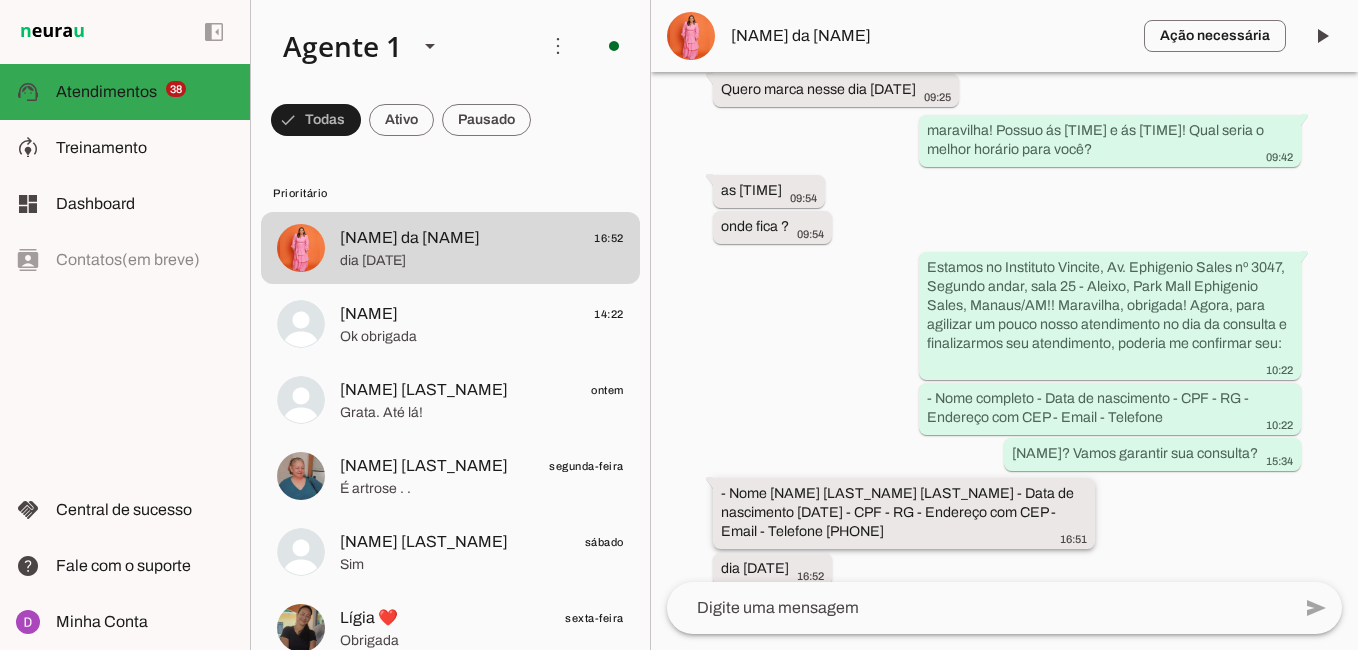 drag, startPoint x: 771, startPoint y: 470, endPoint x: 933, endPoint y: 474, distance: 162.04938 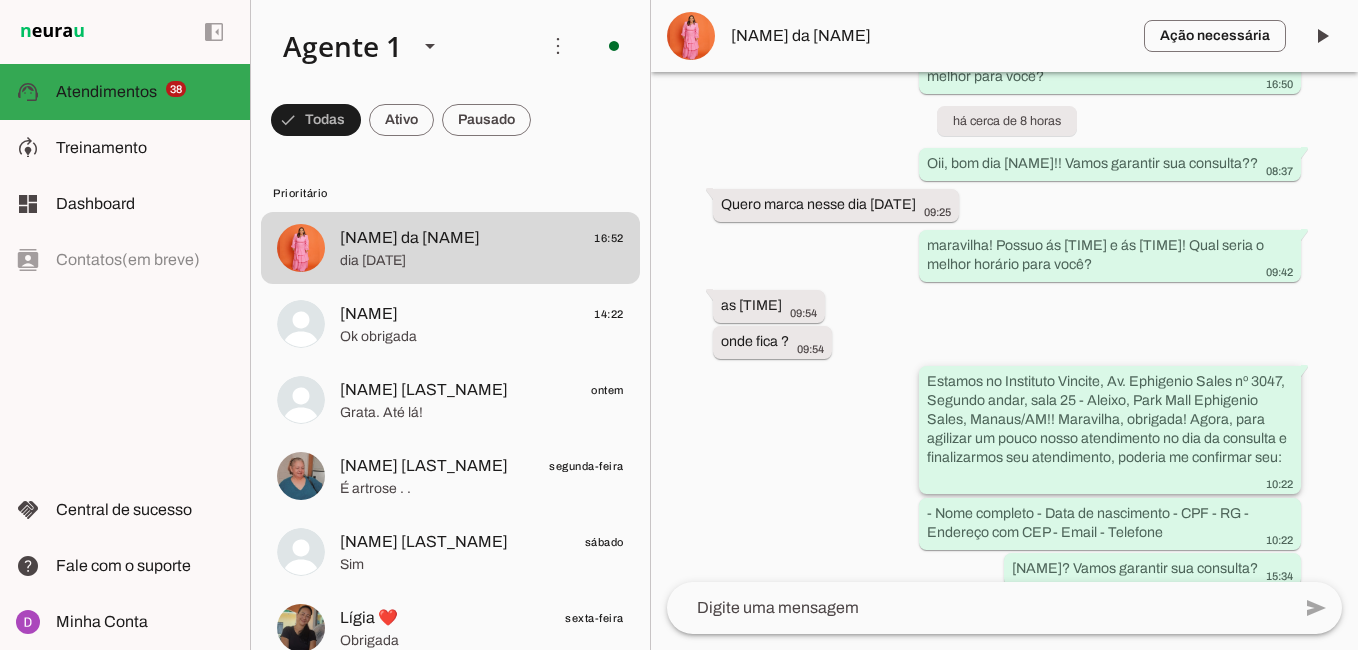 scroll, scrollTop: 2479, scrollLeft: 0, axis: vertical 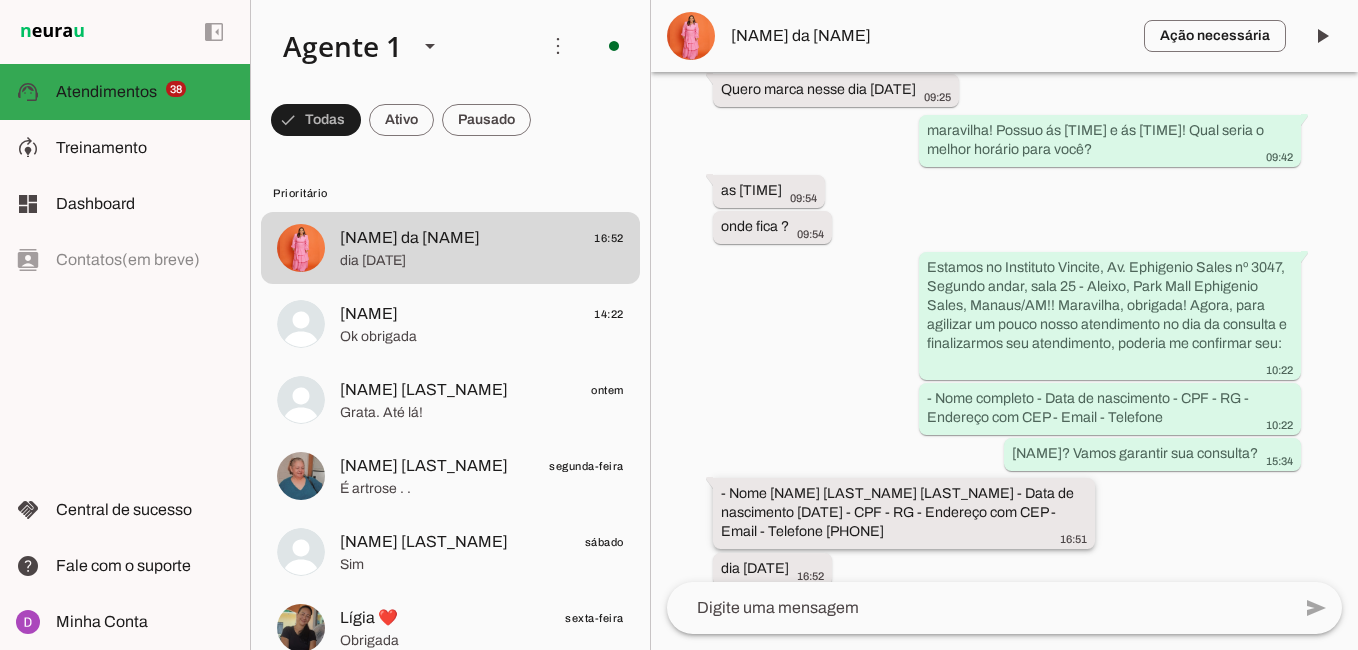 drag, startPoint x: 881, startPoint y: 512, endPoint x: 778, endPoint y: 508, distance: 103.077644 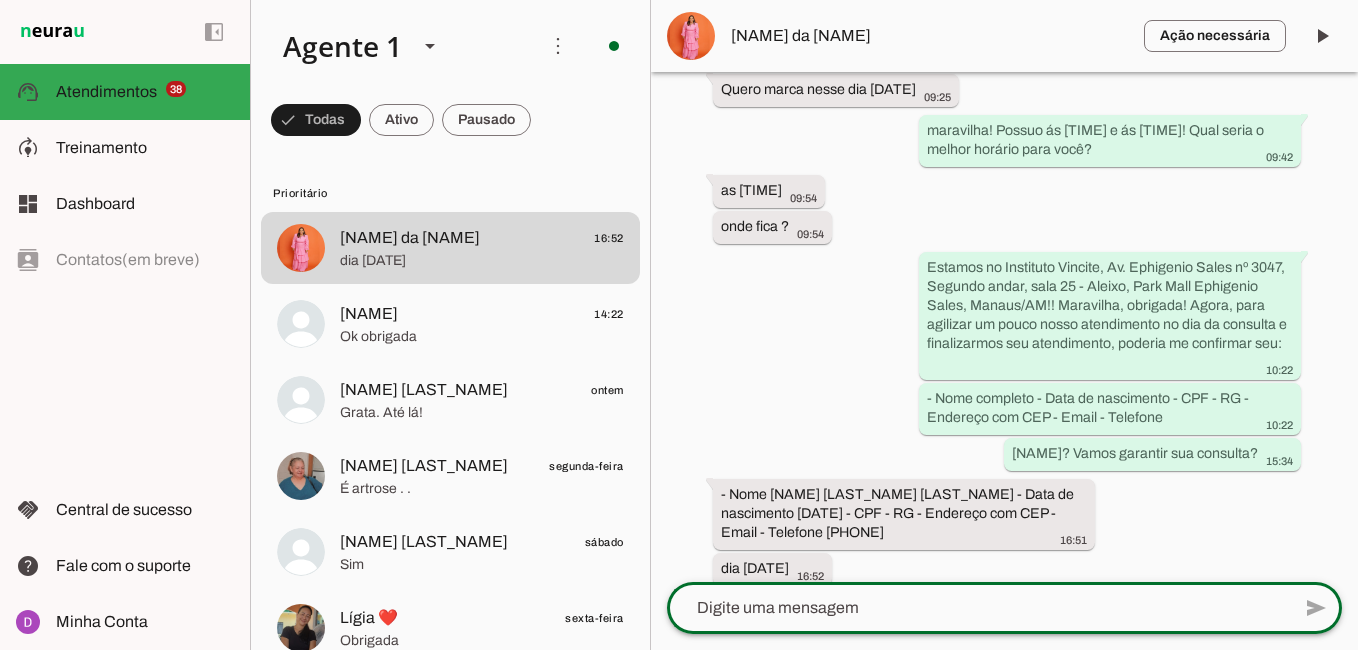 click 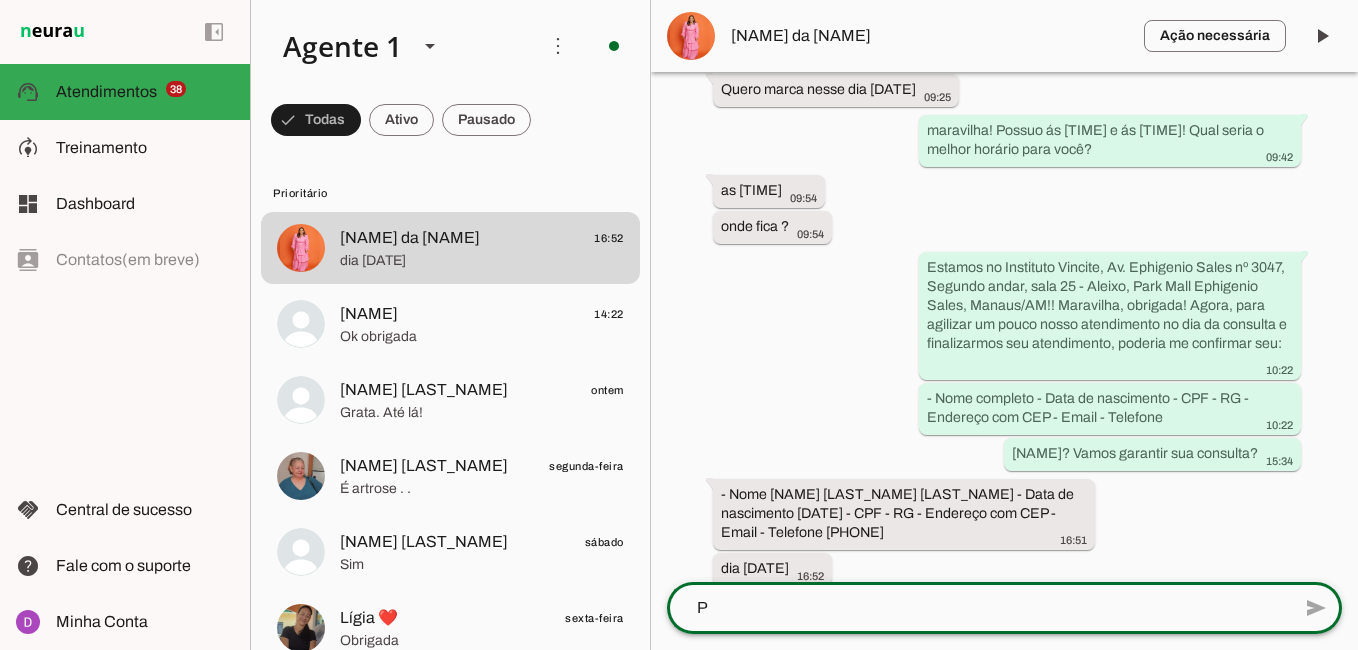 scroll, scrollTop: 0, scrollLeft: 0, axis: both 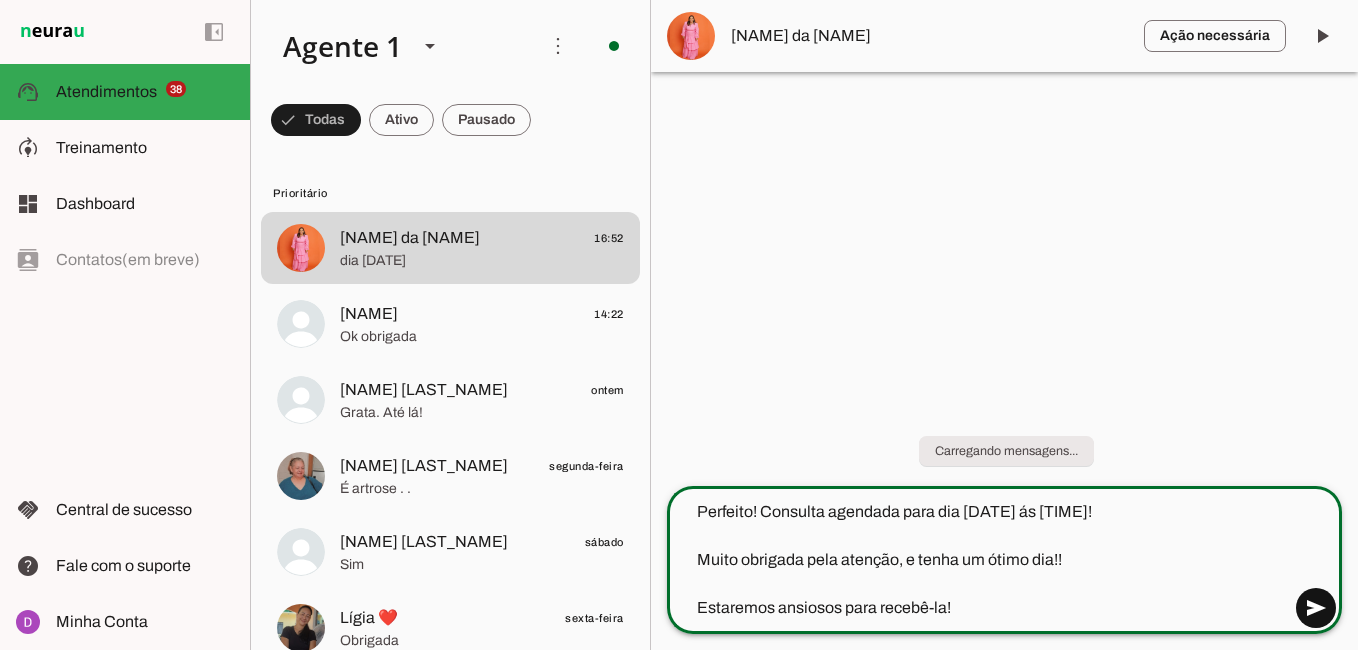 type on "Perfeito! Consulta agendada para dia [DATE] ás [TIME]!
Muito obrigada pela atenção, e tenha um ótimo dia!!
Estaremos ansiosos para recebê-la!" 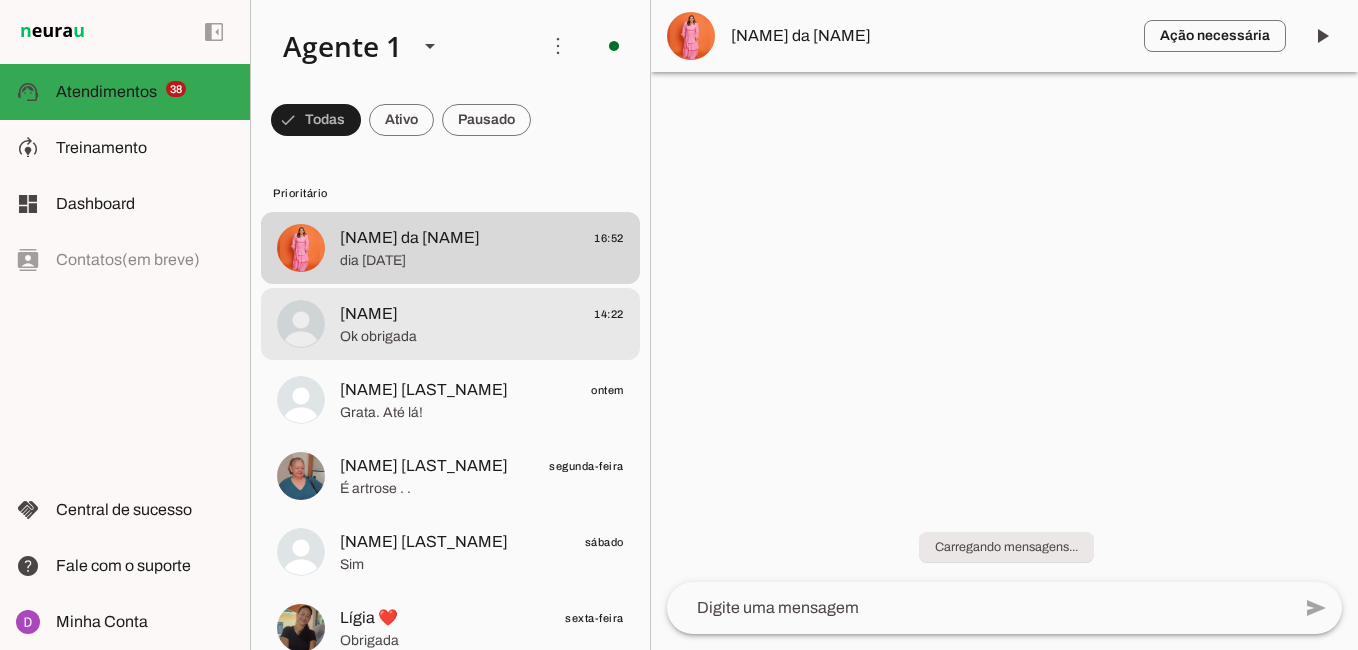 click on "[NAME]
[TIME]" 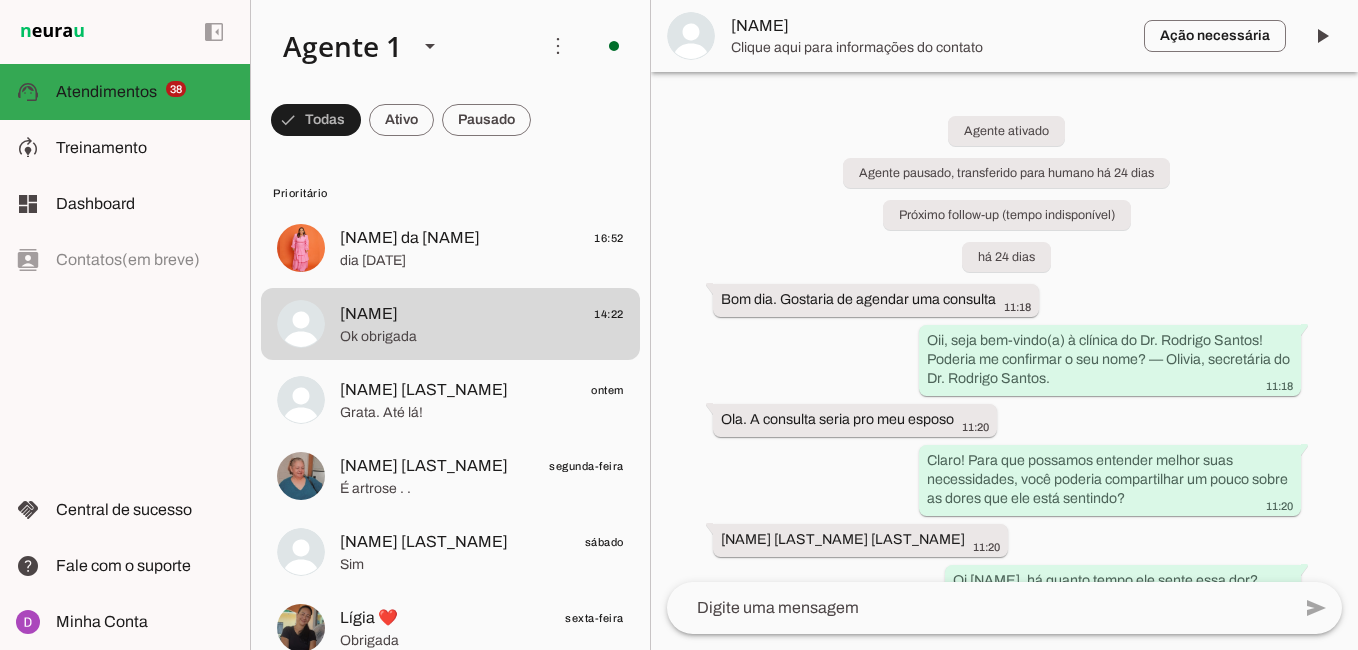 scroll, scrollTop: 2759, scrollLeft: 0, axis: vertical 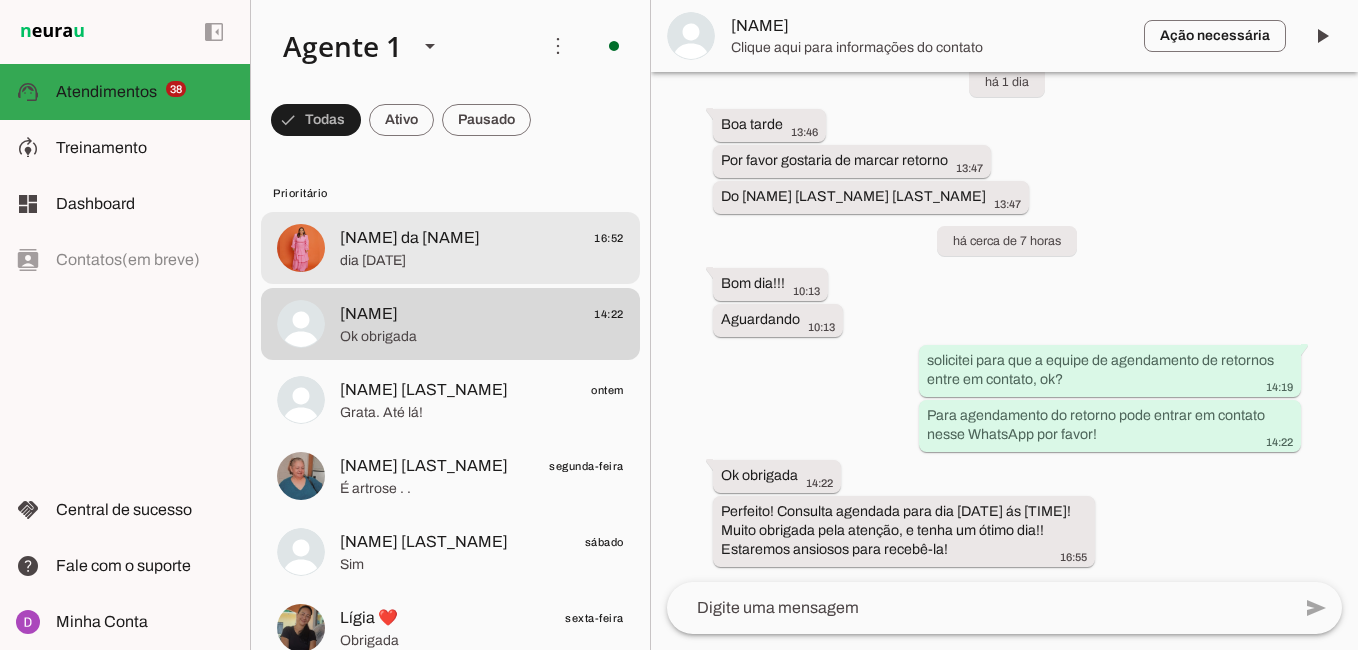 click on "[NAME] da [NAME]" 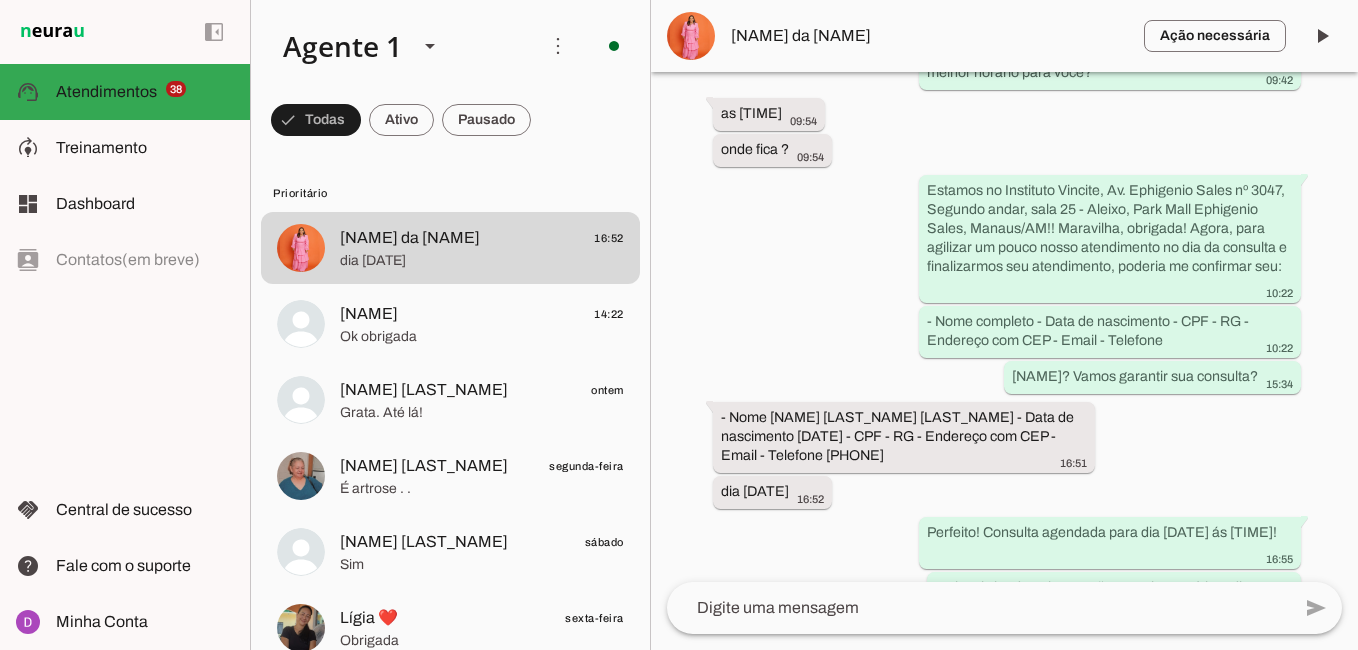 scroll, scrollTop: 2592, scrollLeft: 0, axis: vertical 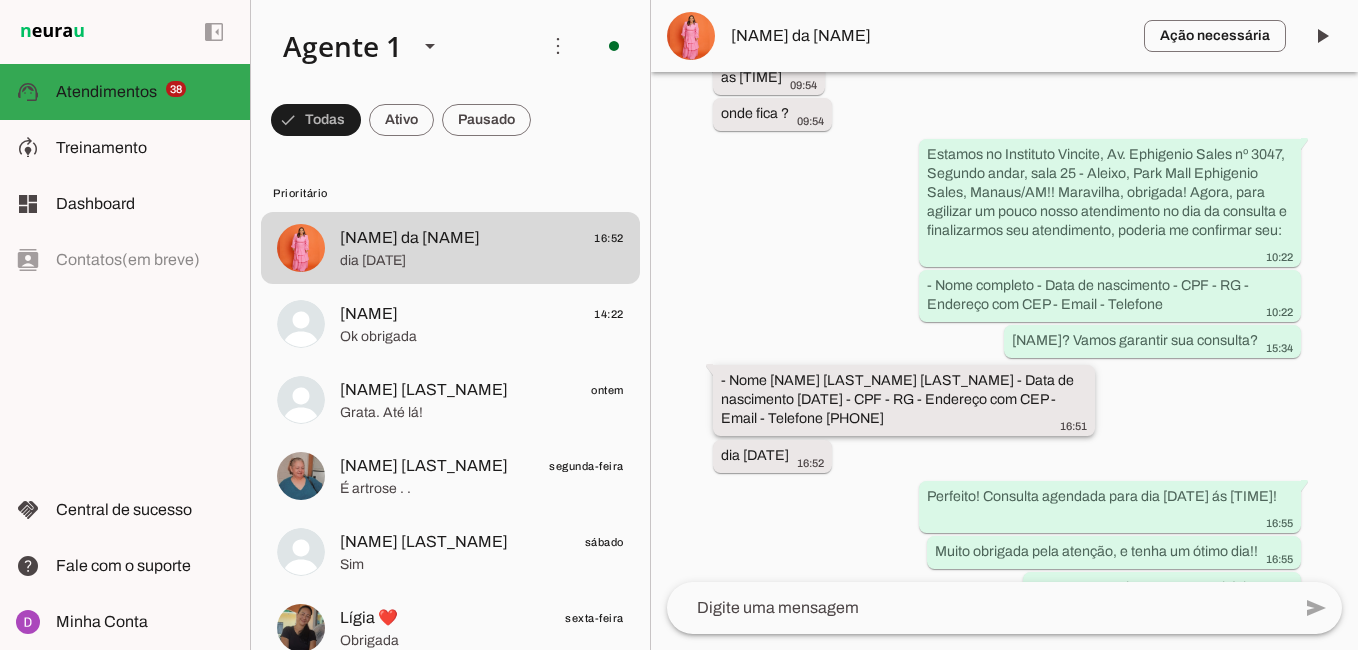 drag, startPoint x: 885, startPoint y: 403, endPoint x: 715, endPoint y: 359, distance: 175.60182 